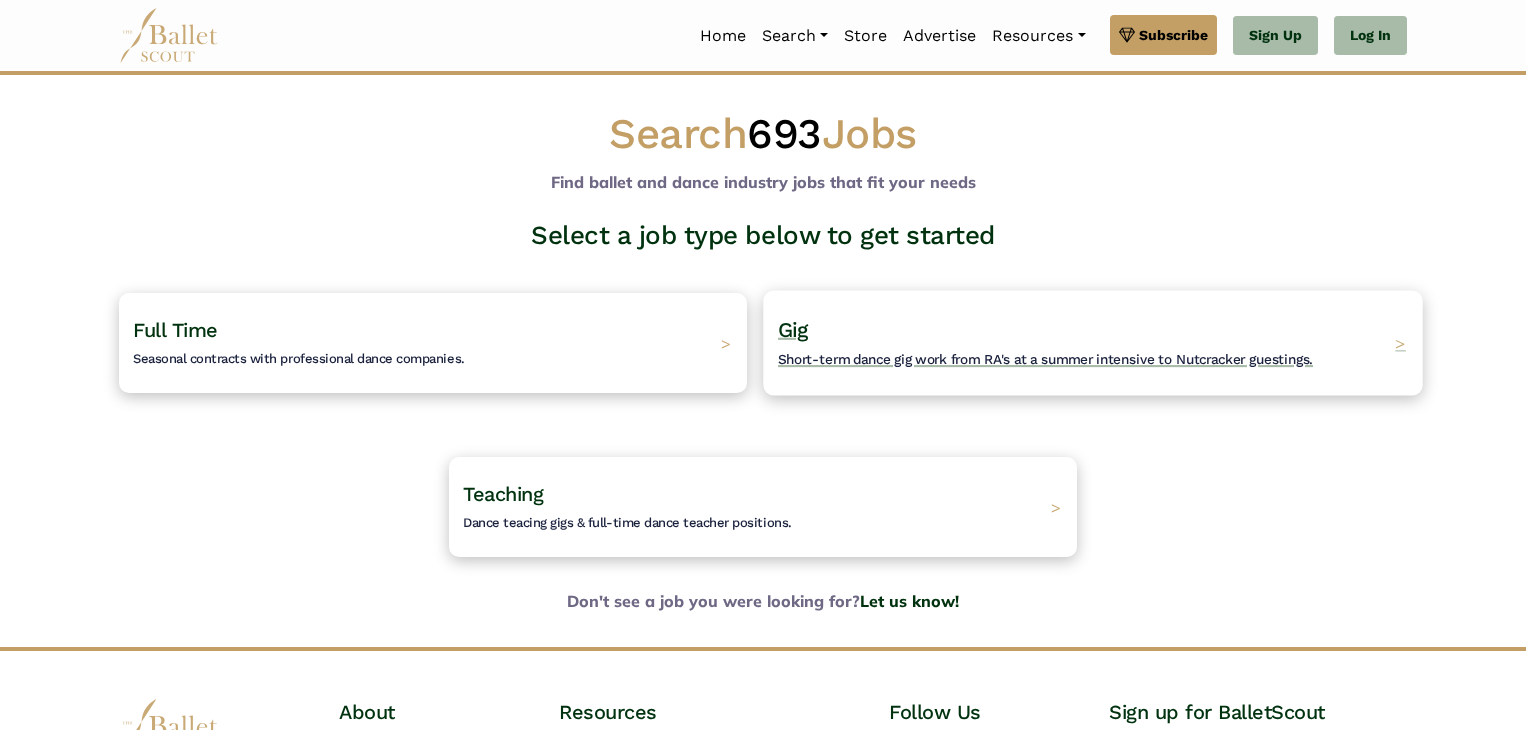 scroll, scrollTop: 100, scrollLeft: 0, axis: vertical 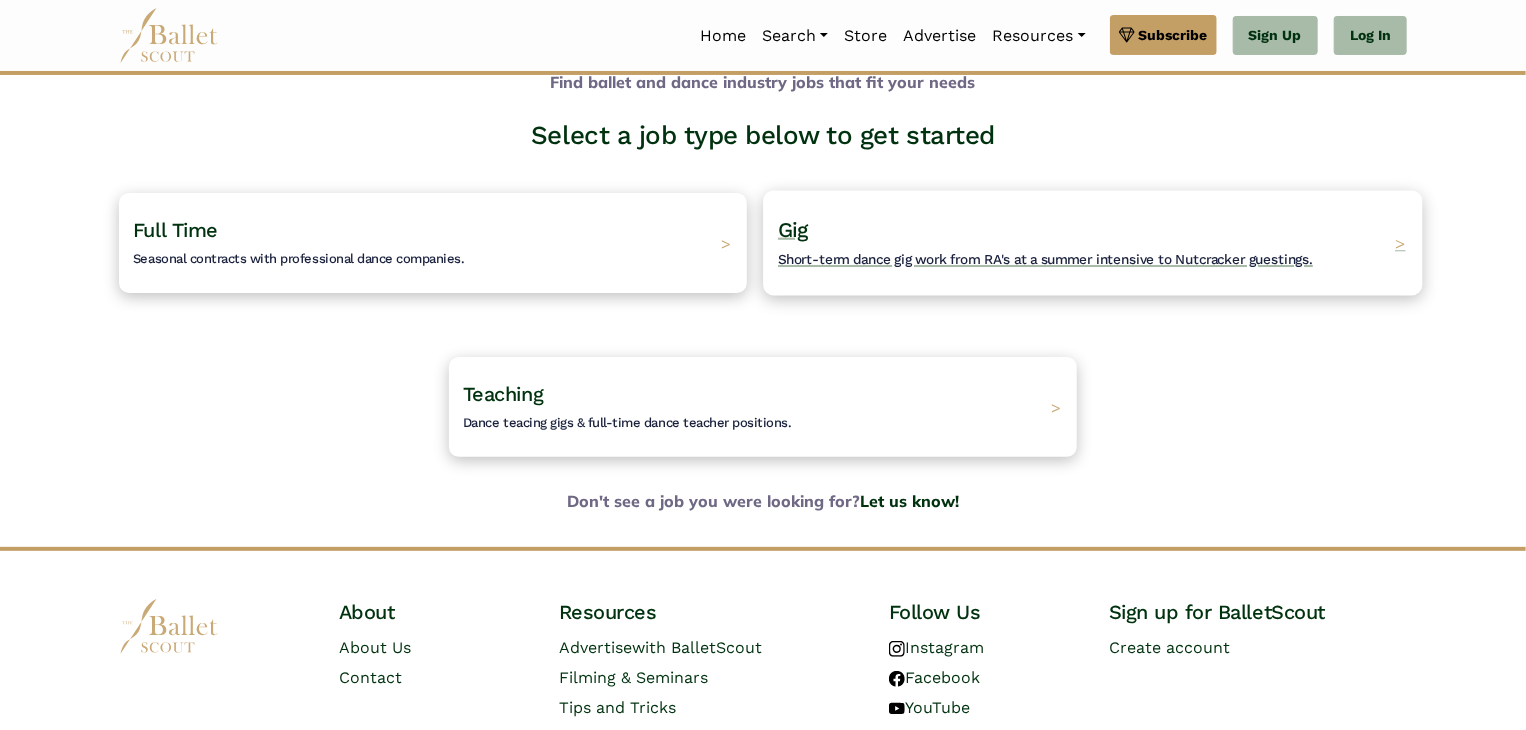 click on "Gig Short-term dance gig
work from RA's at a summer intensive to Nutcracker guestings." at bounding box center (1045, 243) 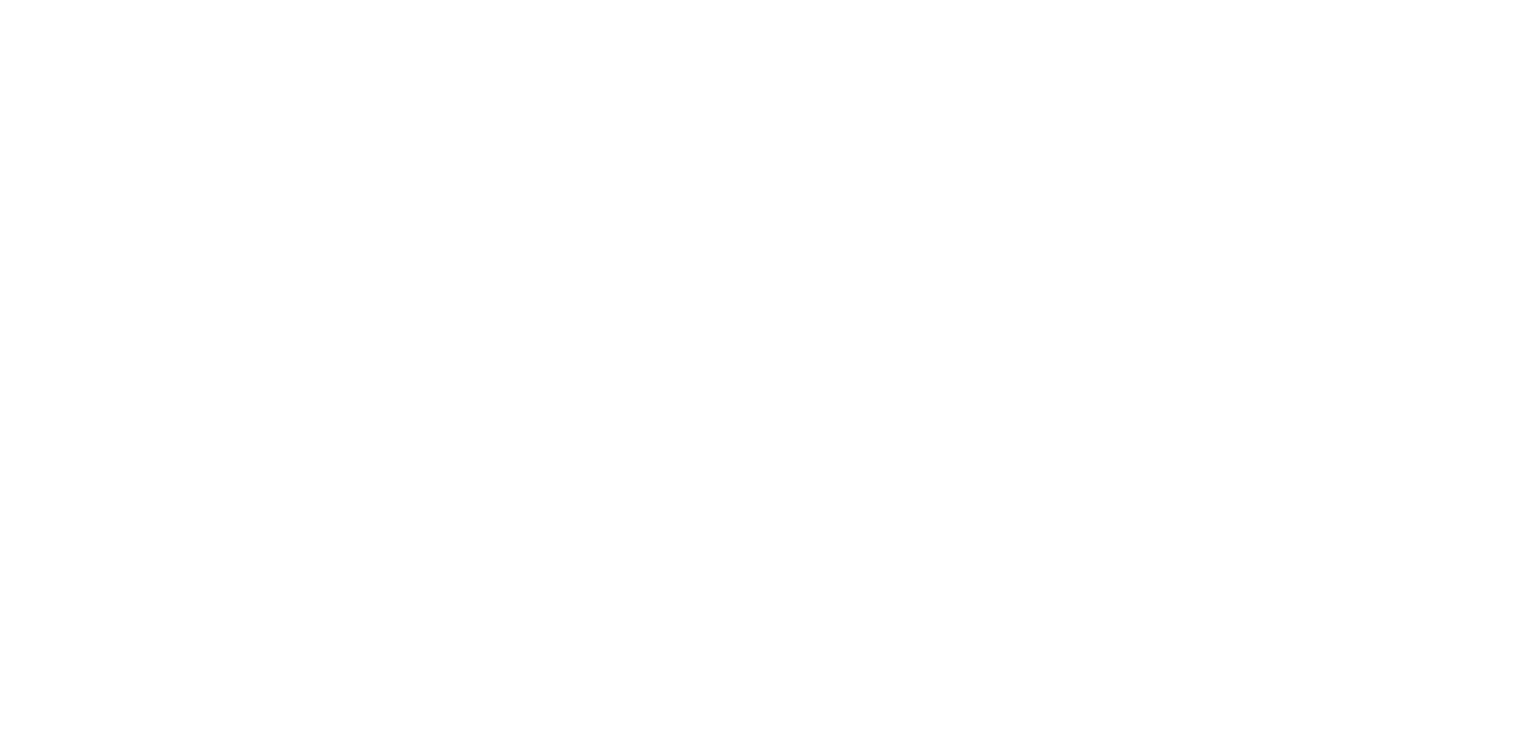 scroll, scrollTop: 0, scrollLeft: 0, axis: both 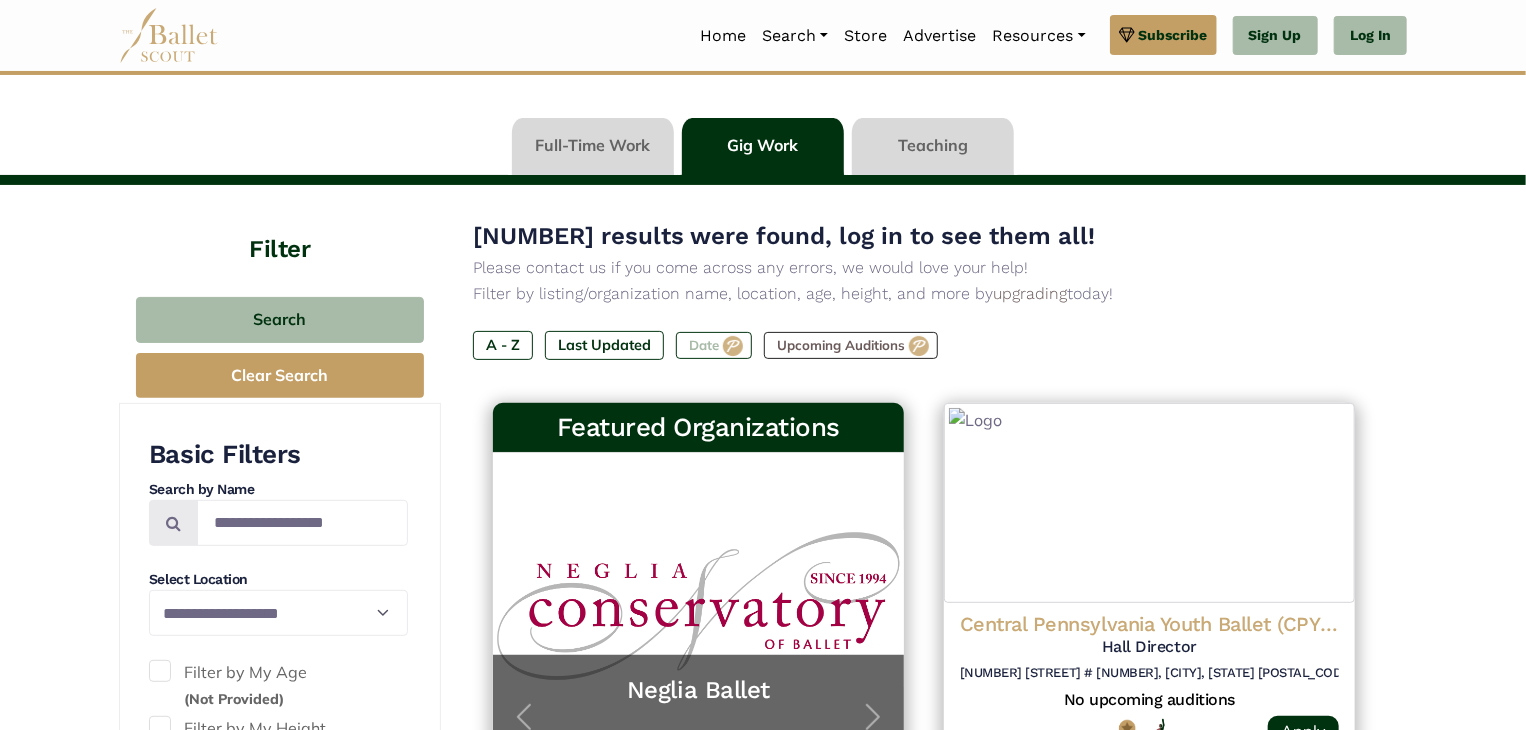 type on "******" 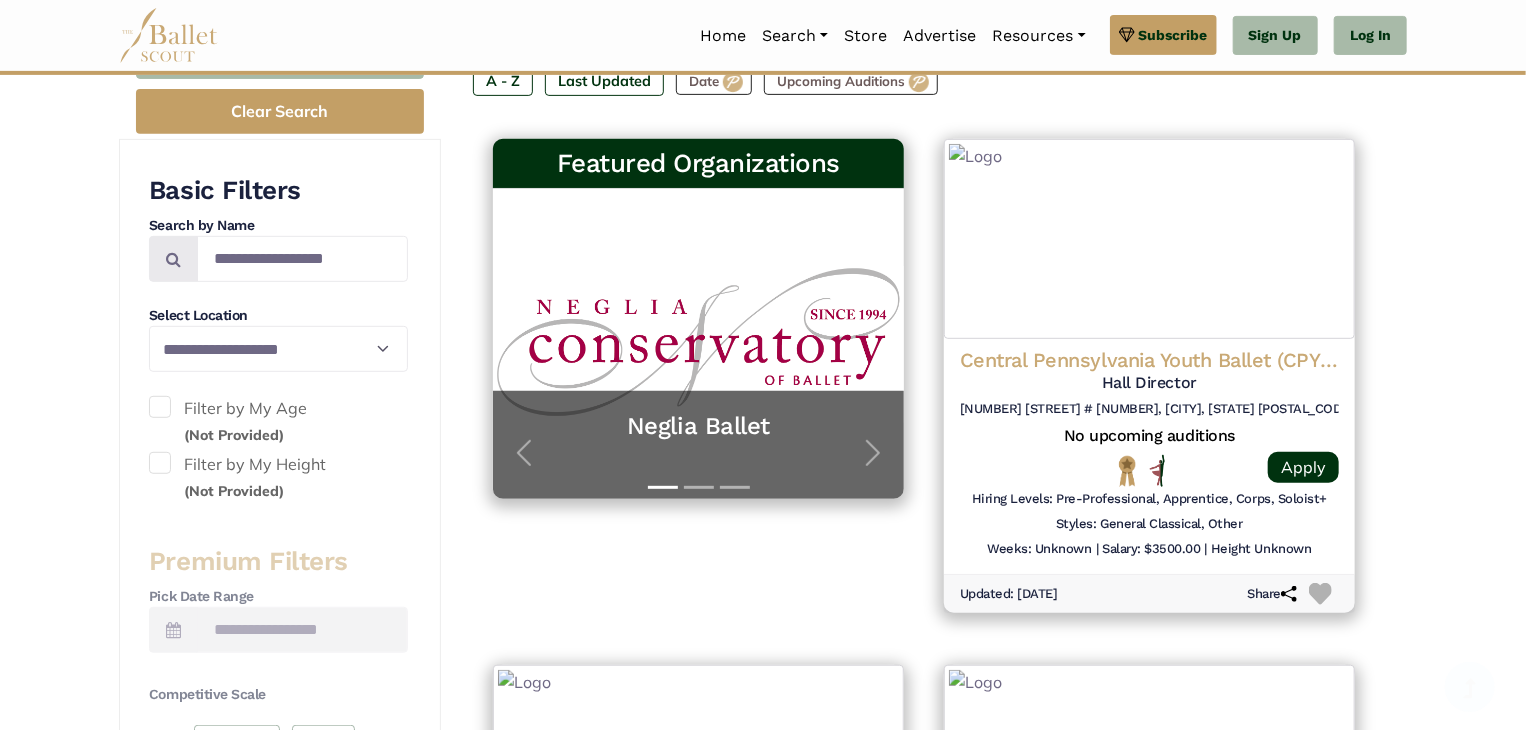 scroll, scrollTop: 400, scrollLeft: 0, axis: vertical 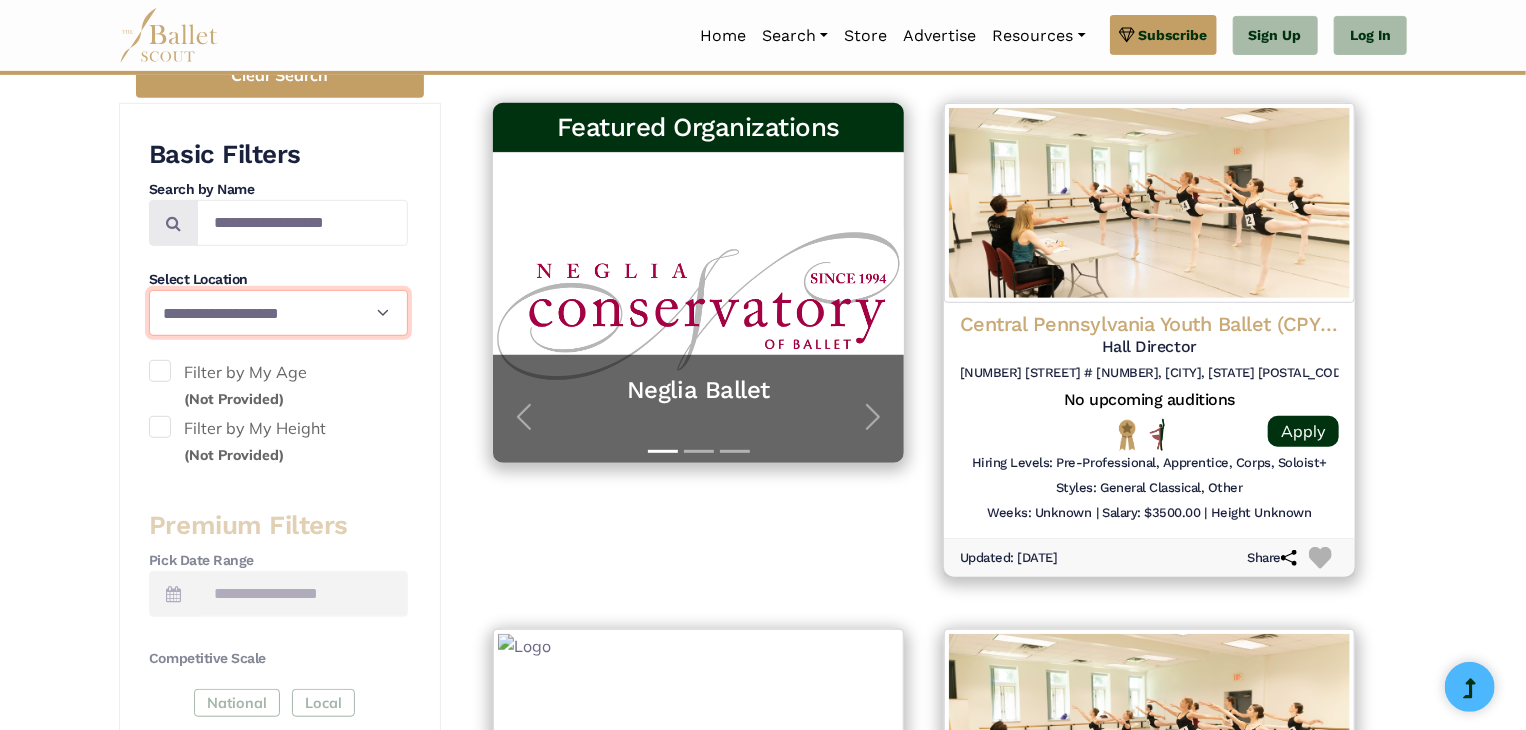 click on "**********" at bounding box center (278, 313) 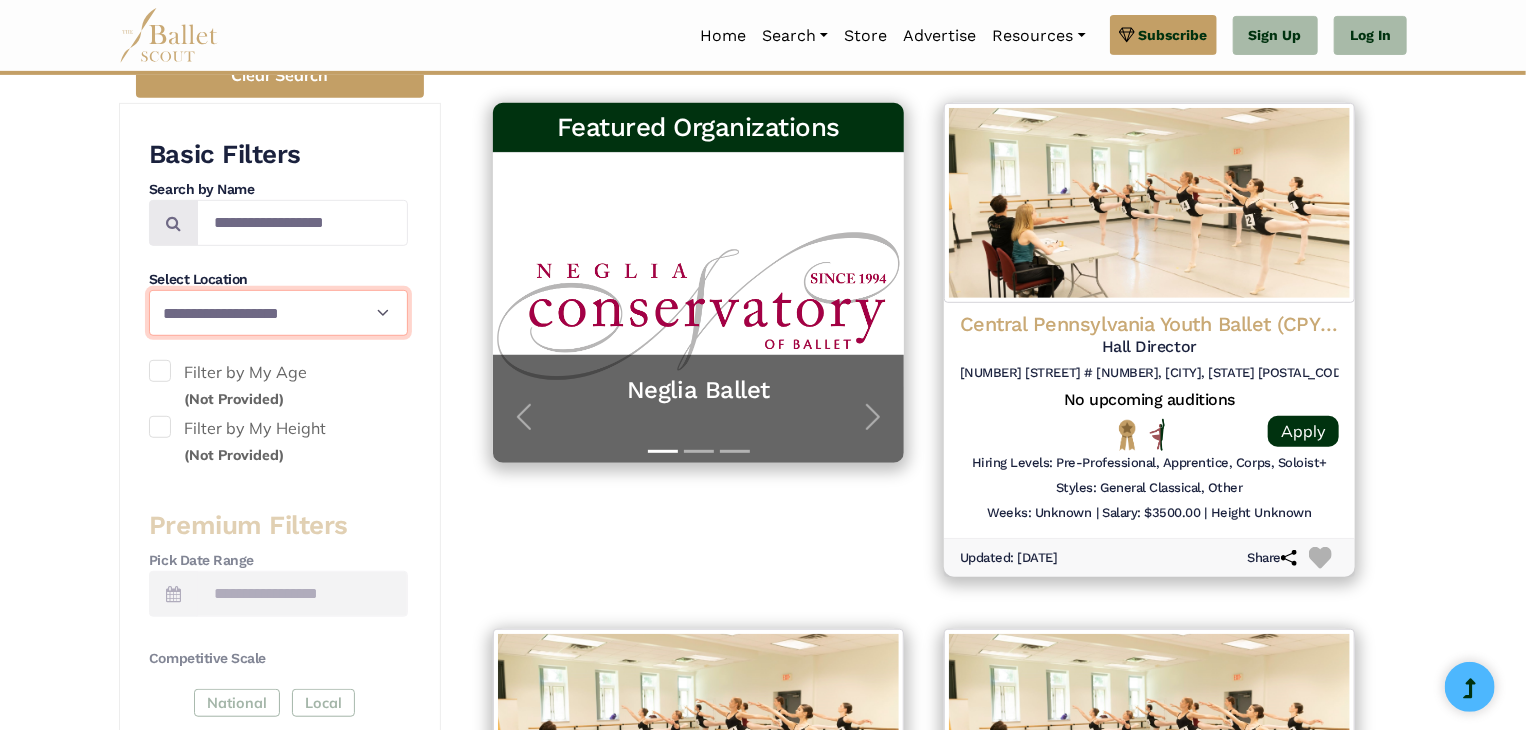 click on "**********" at bounding box center [278, 313] 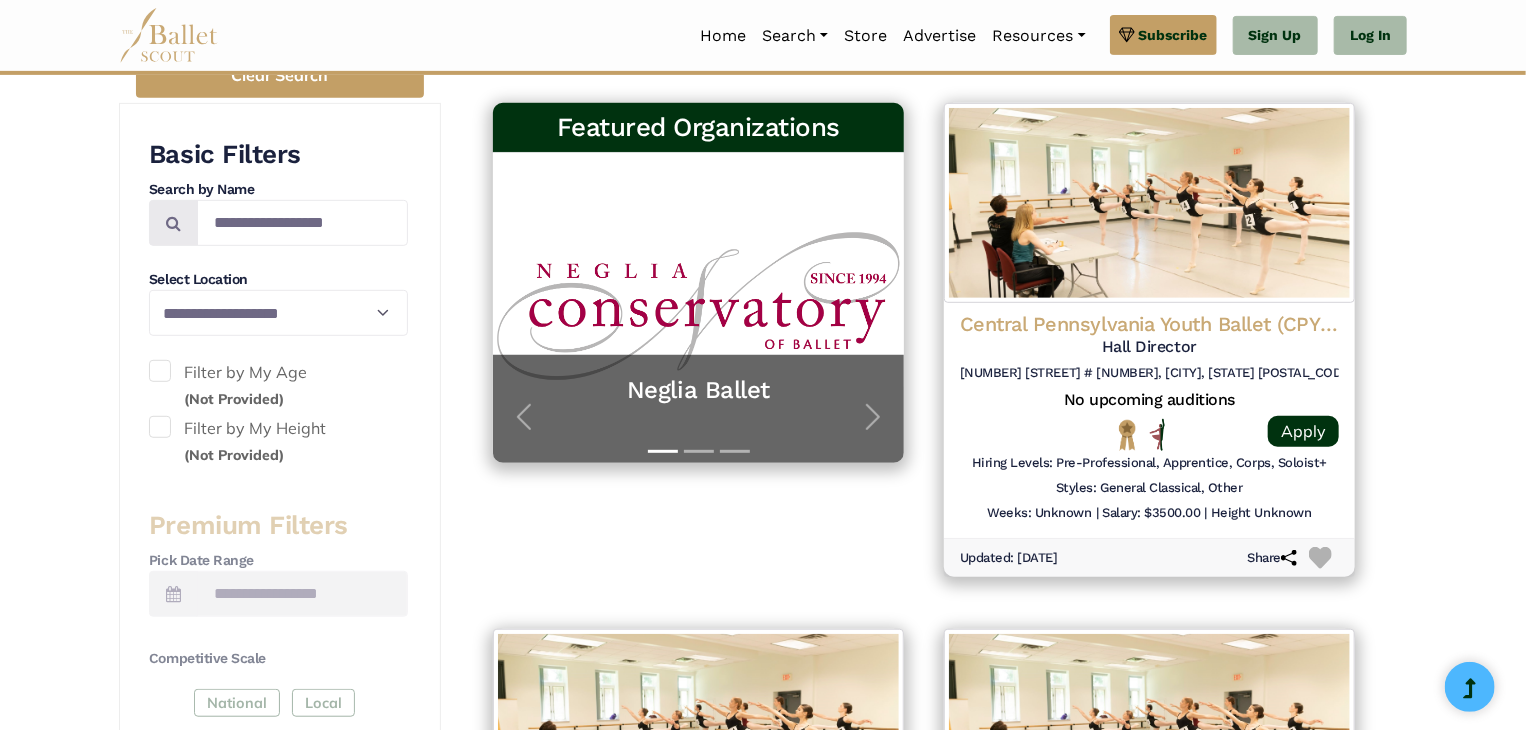 click on "119  results were found, log in to see them all!
Please contact us if you come across any errors, we would love your help!
Filter by listing/organization name, location, age, height, and more by  upgrading
today!
A - Z
Last Updated
Date" at bounding box center (924, 1376) 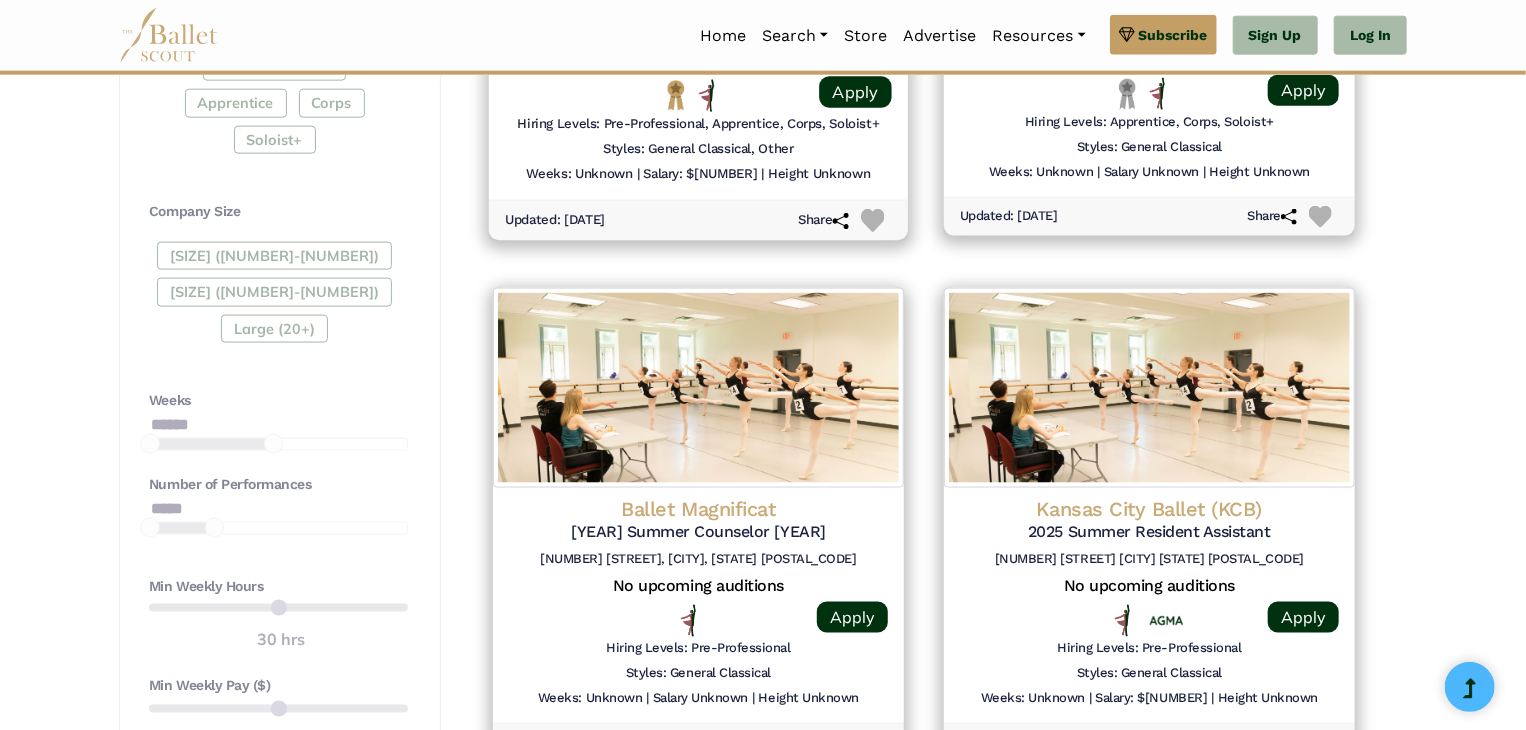 scroll, scrollTop: 1300, scrollLeft: 0, axis: vertical 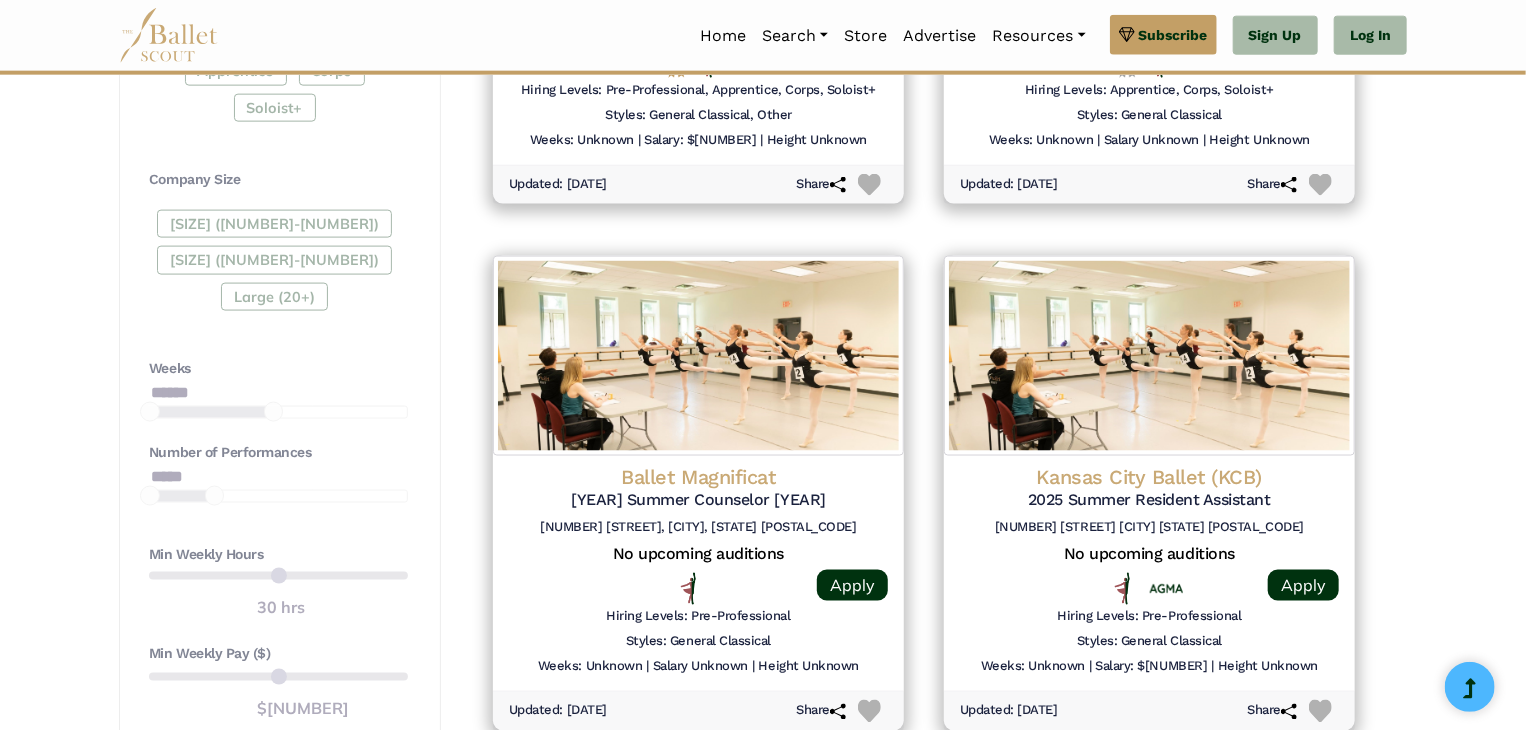 click on "Weeks
******" at bounding box center [278, 389] 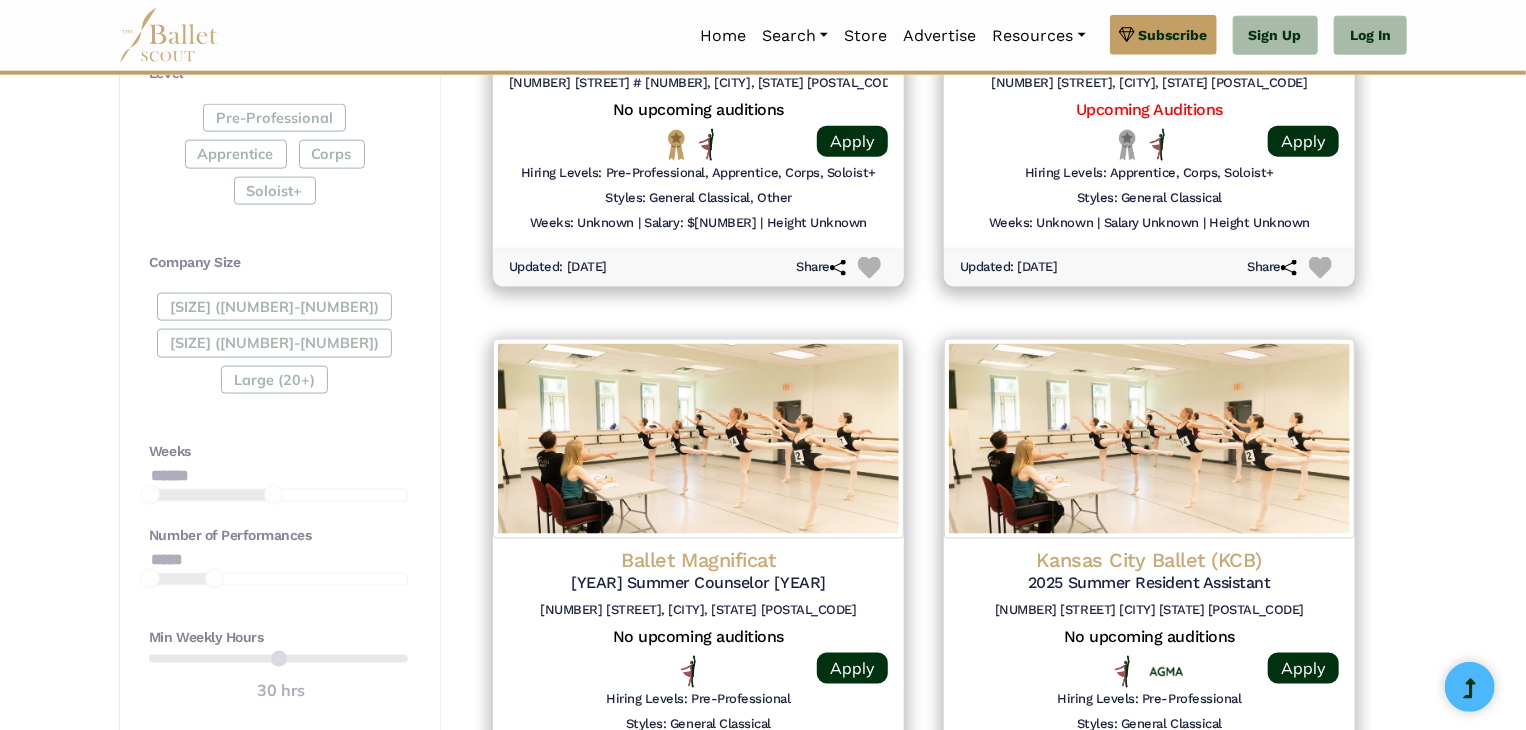 scroll, scrollTop: 1100, scrollLeft: 0, axis: vertical 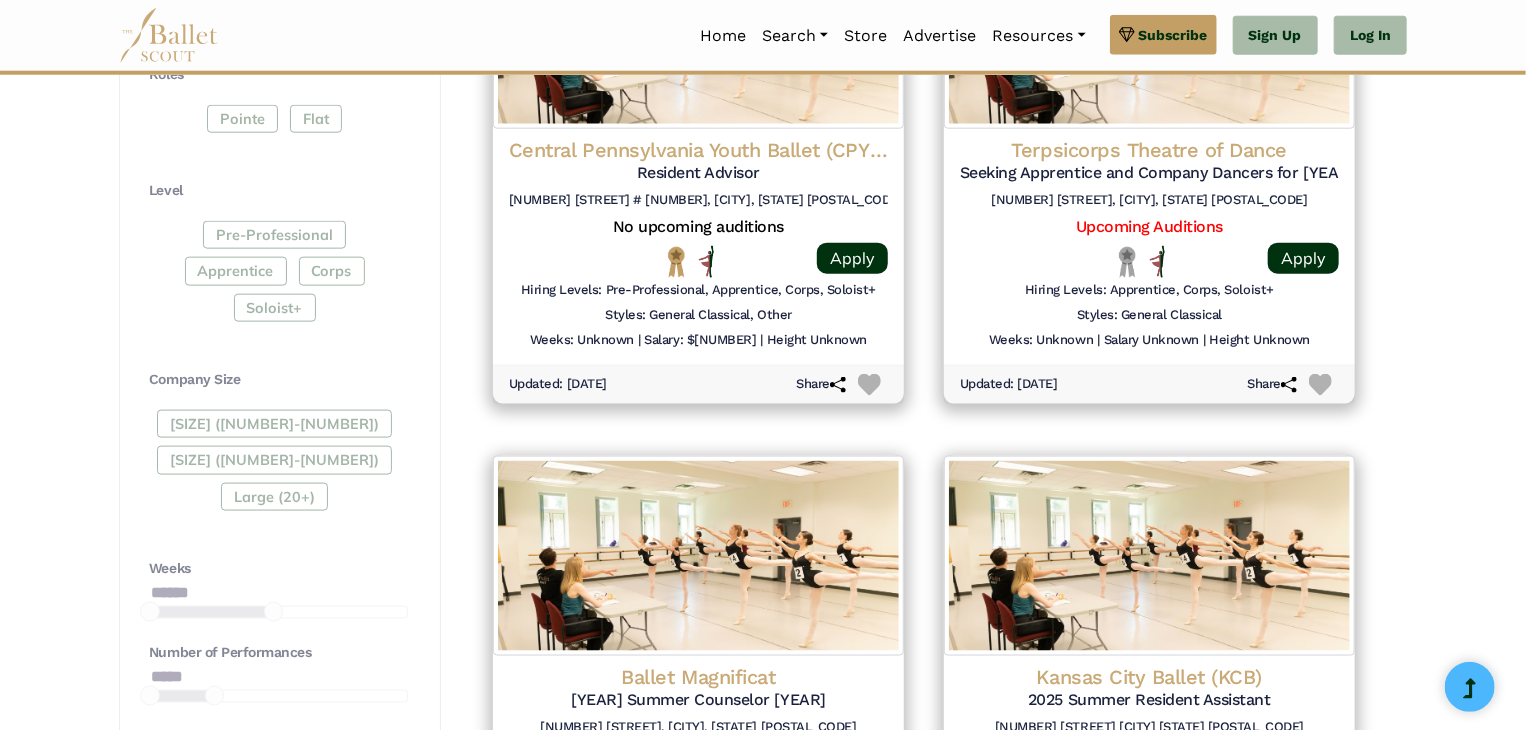 click on "Small (0-12)
Medium (13-20)
Large (20+)" at bounding box center (278, 464) 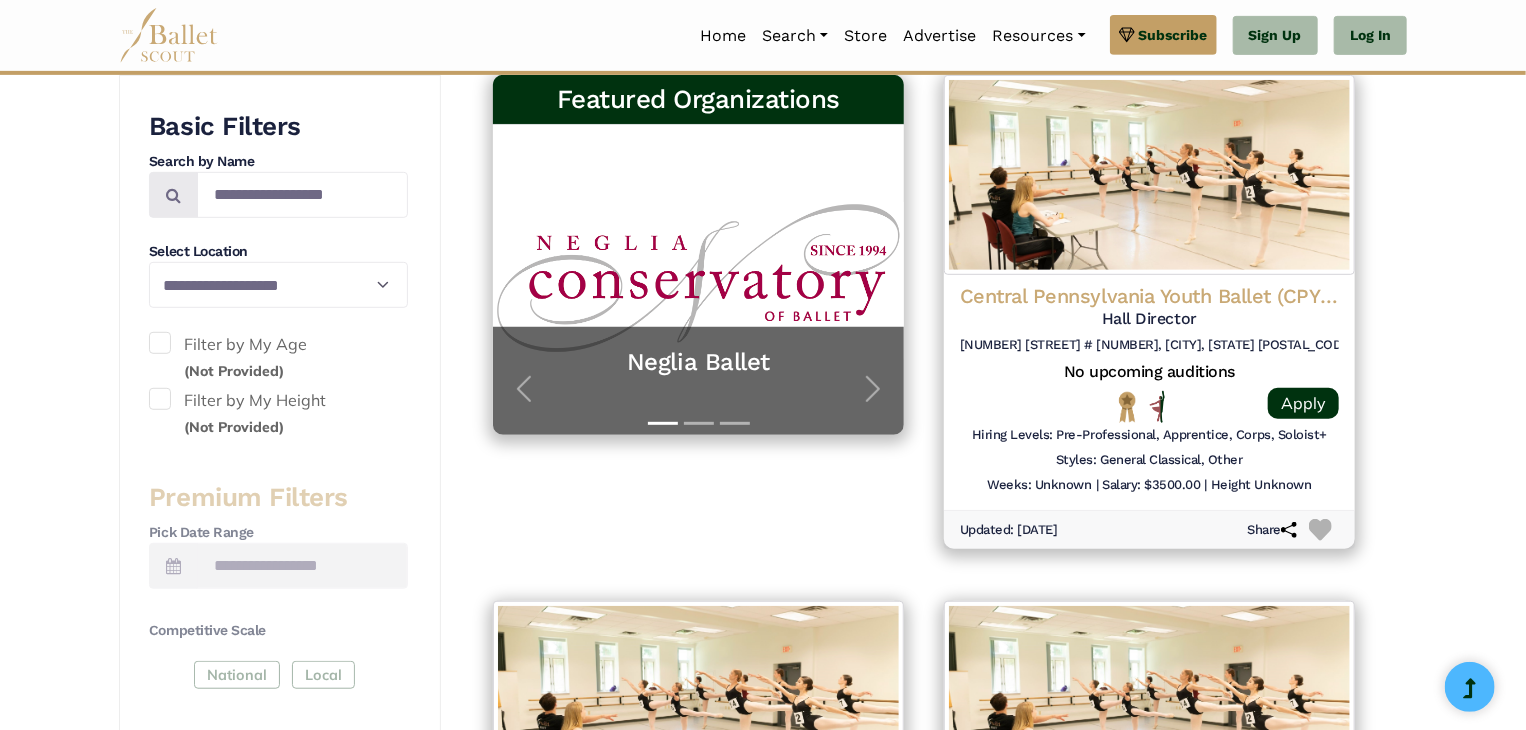 scroll, scrollTop: 400, scrollLeft: 0, axis: vertical 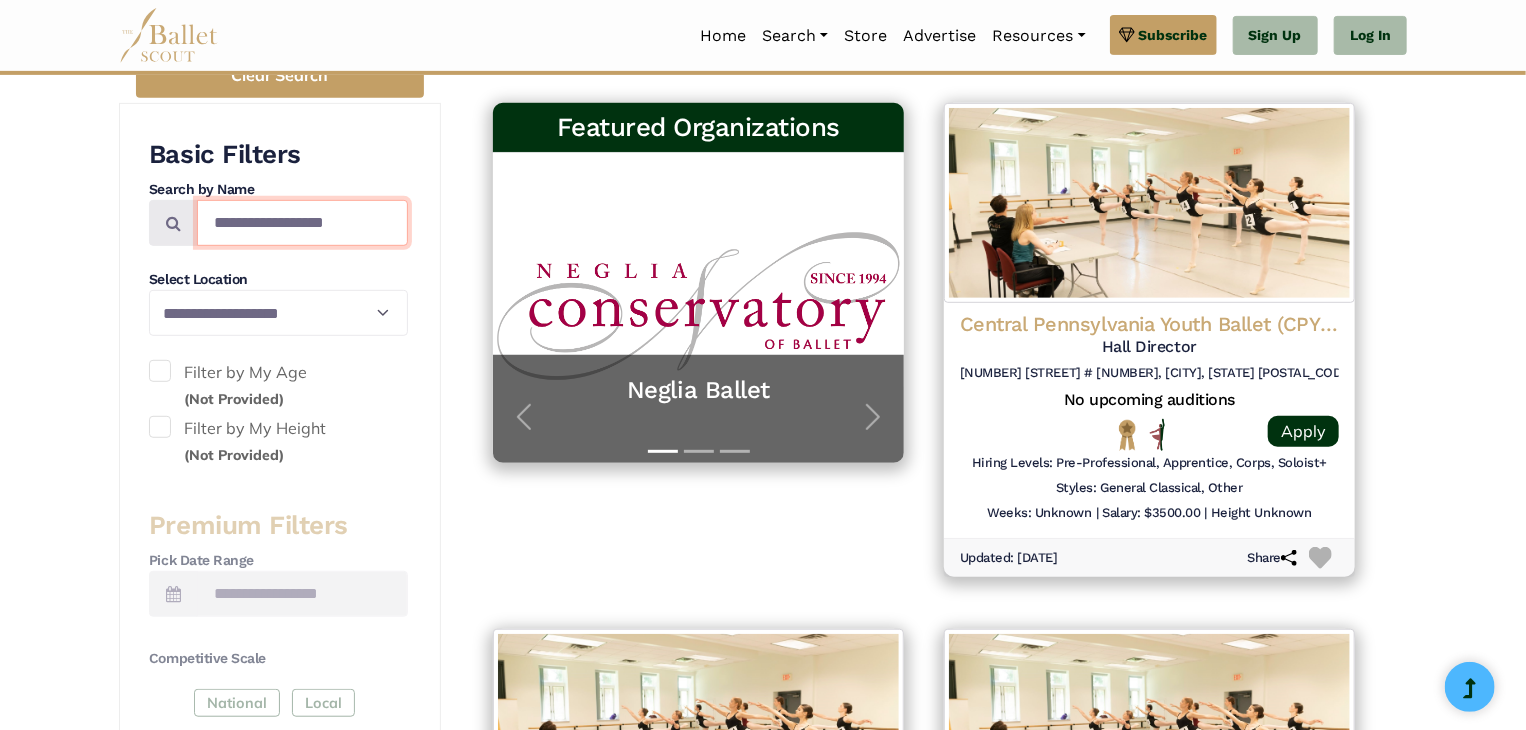 click at bounding box center (302, 223) 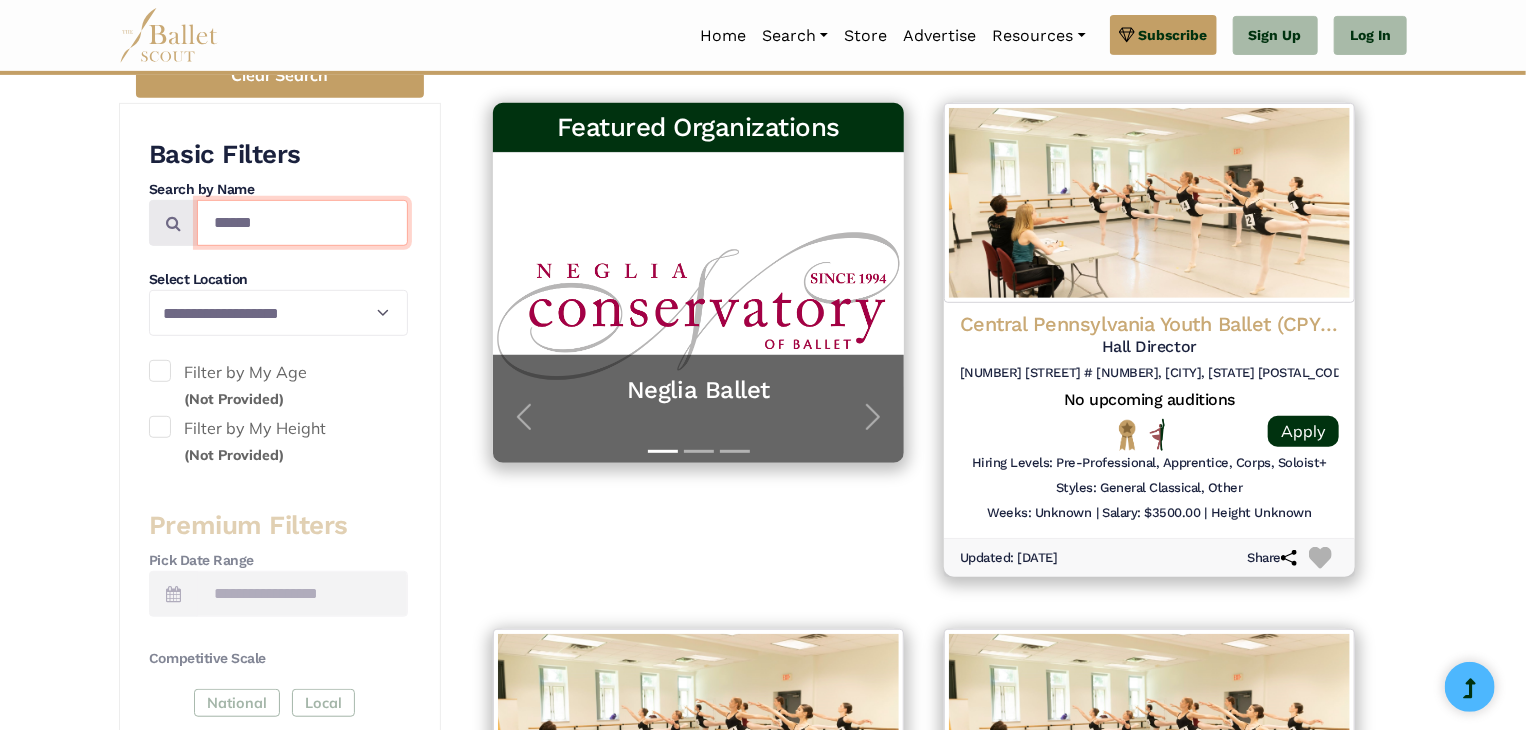 type on "******" 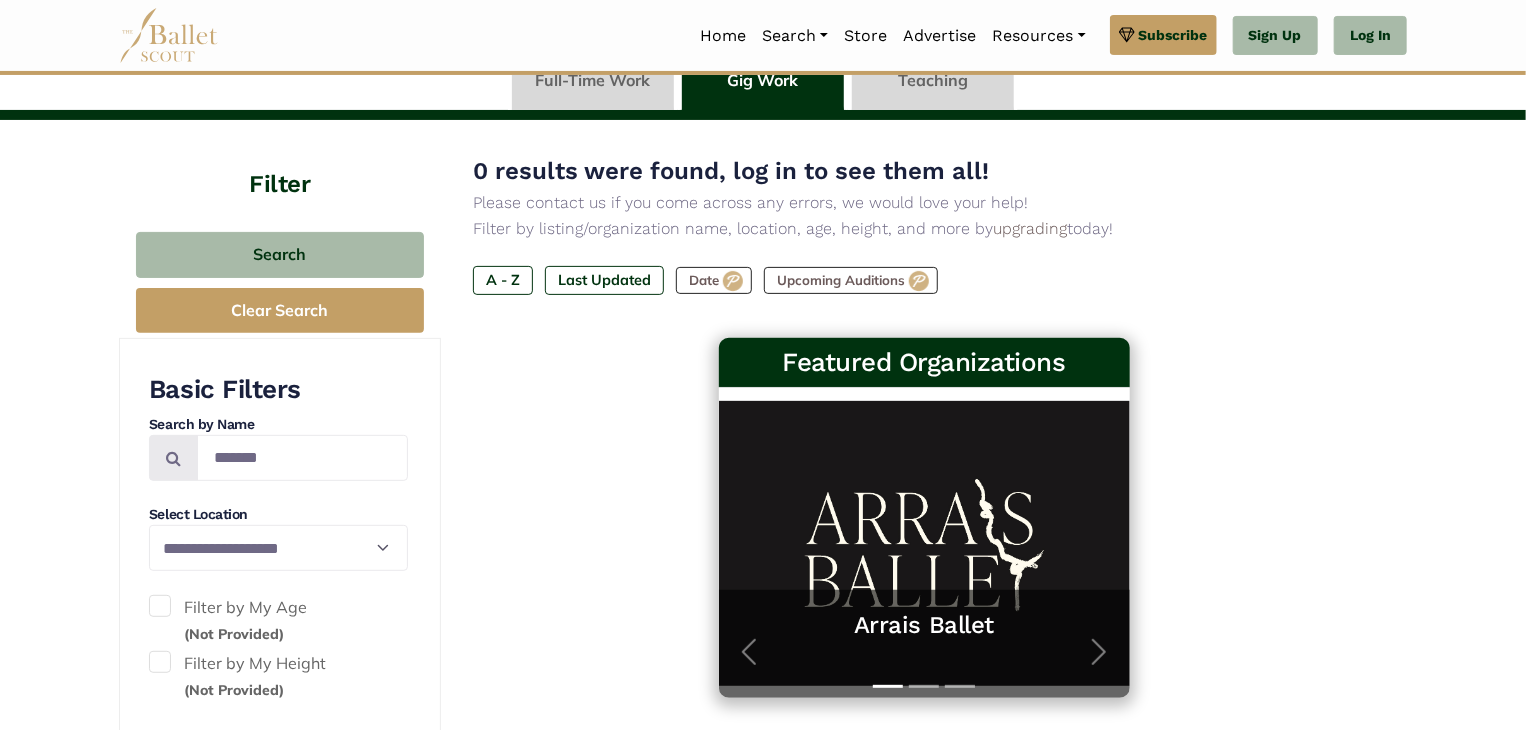 scroll, scrollTop: 200, scrollLeft: 0, axis: vertical 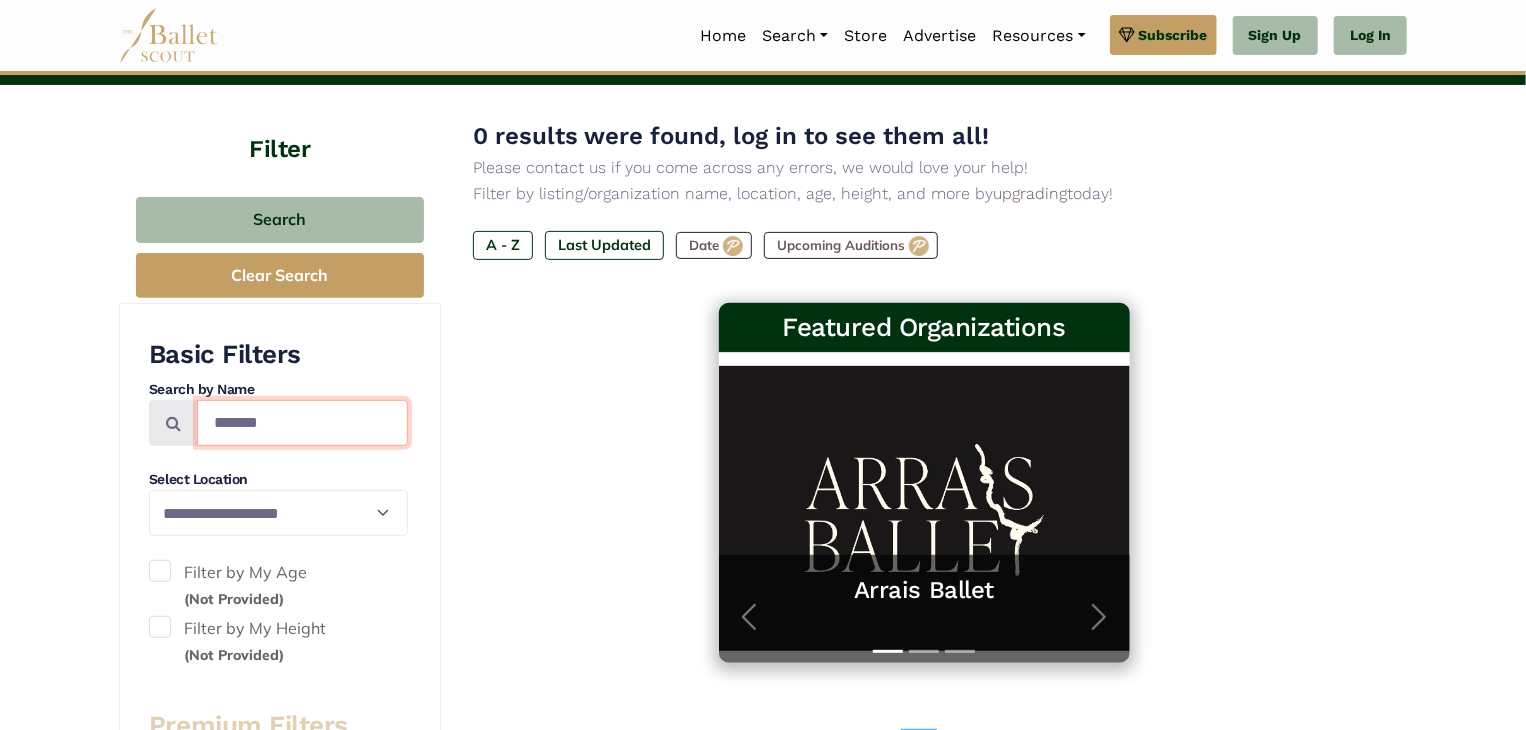click on "*******" at bounding box center [302, 423] 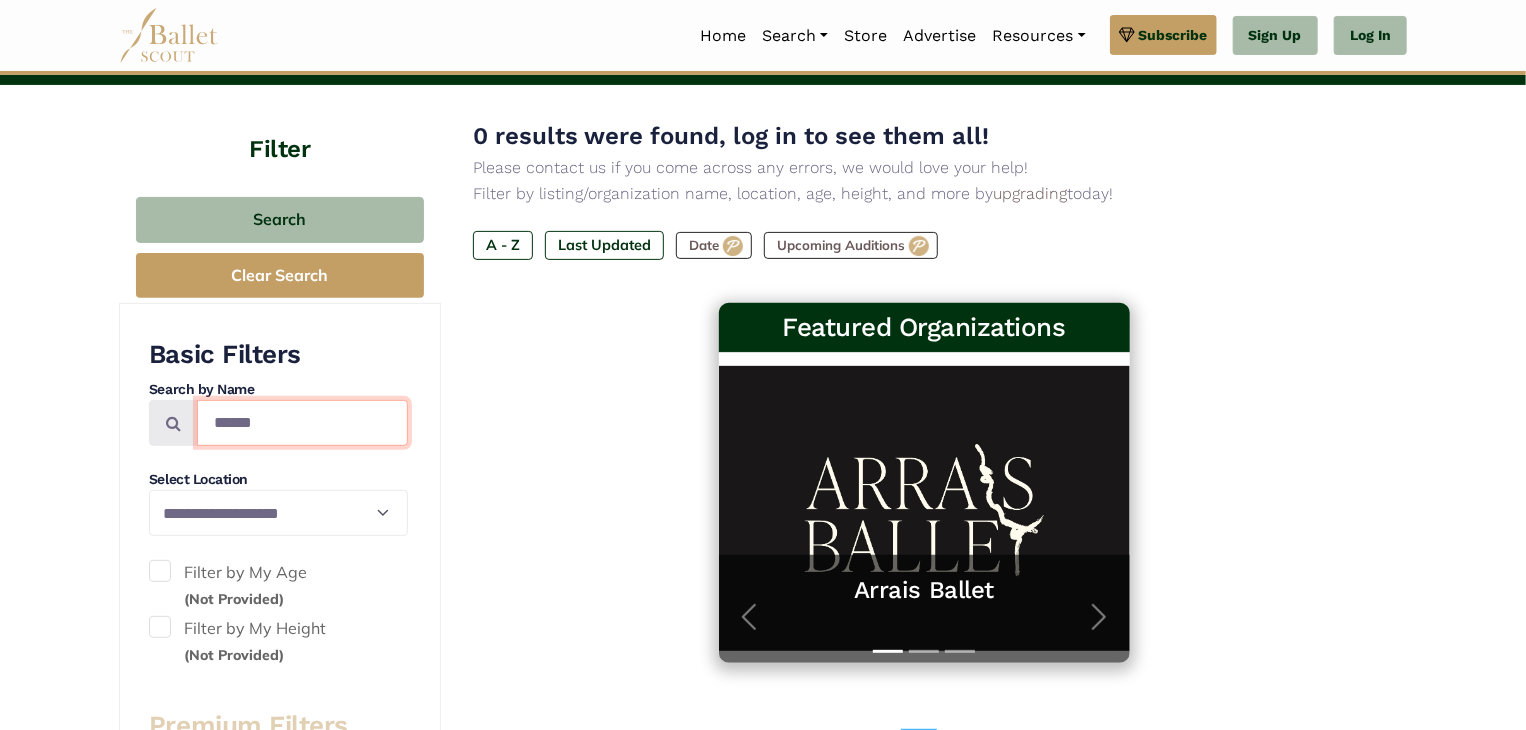 type on "******" 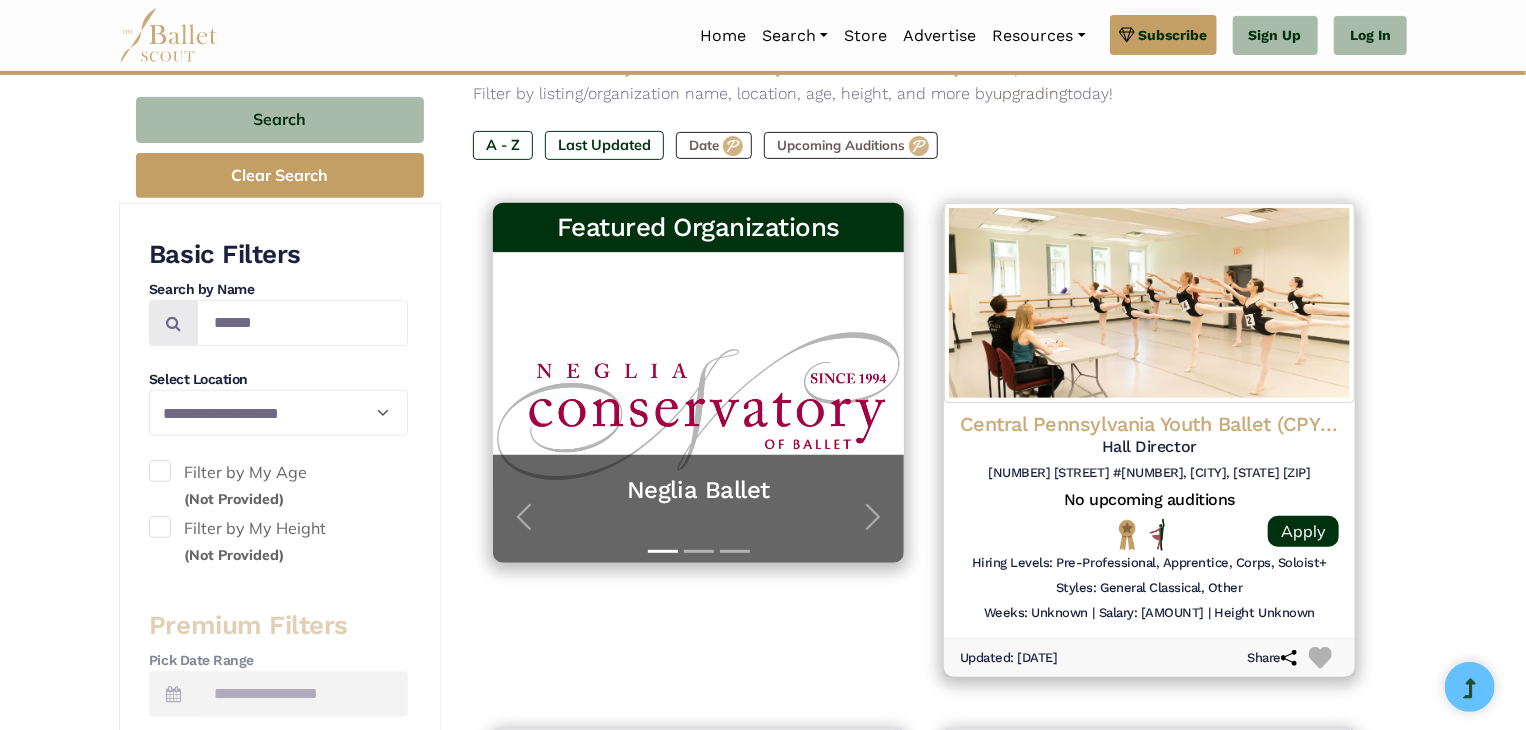 scroll, scrollTop: 300, scrollLeft: 0, axis: vertical 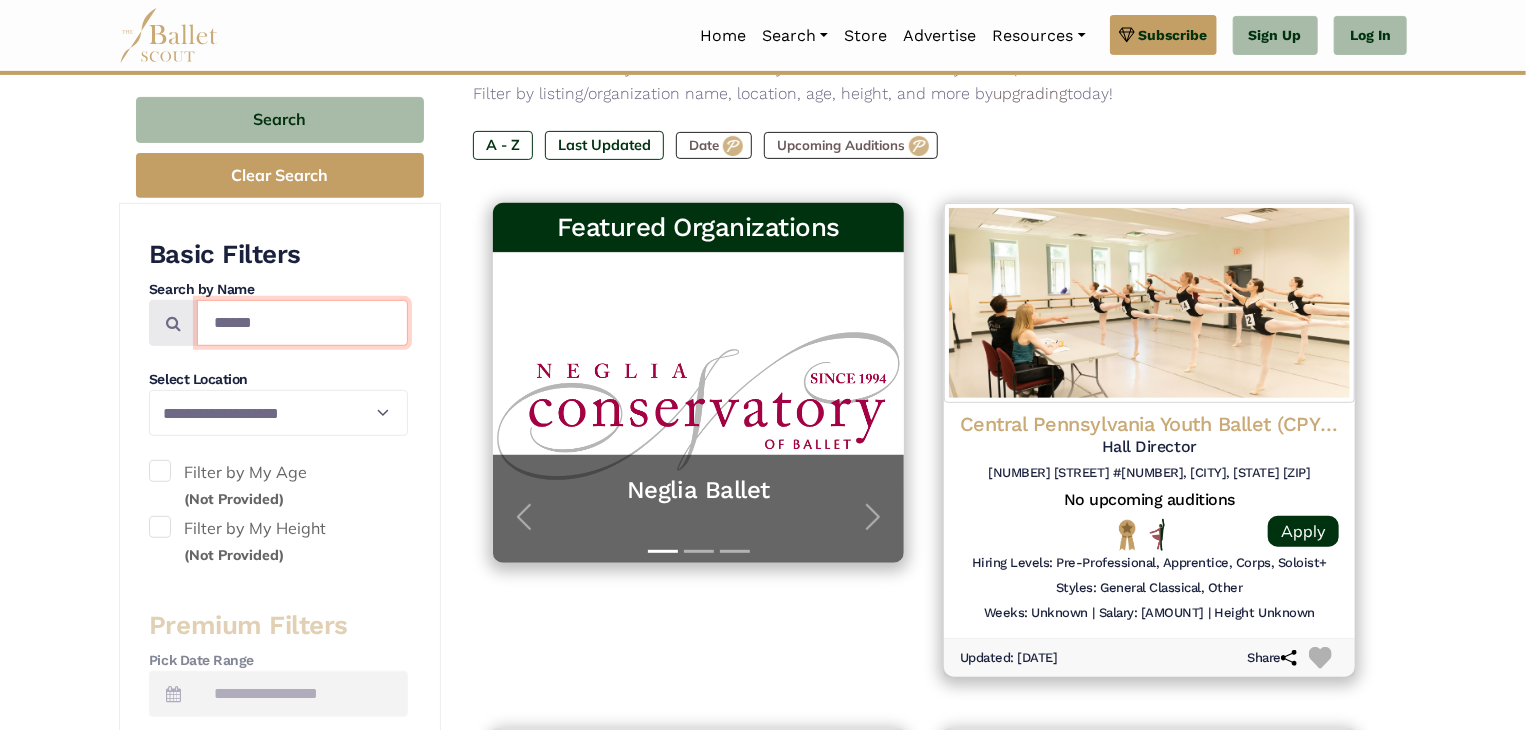 click on "******" at bounding box center (302, 323) 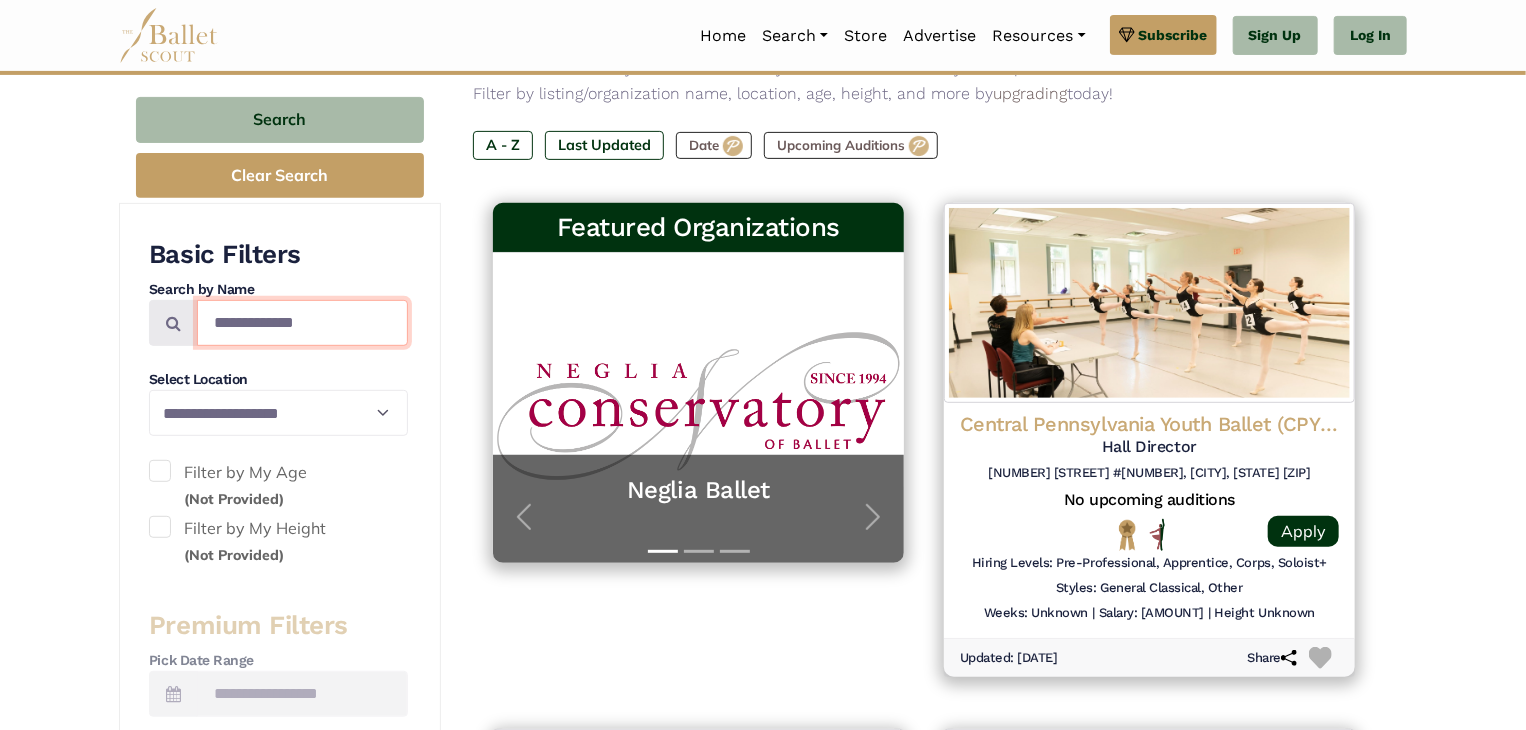 type on "**********" 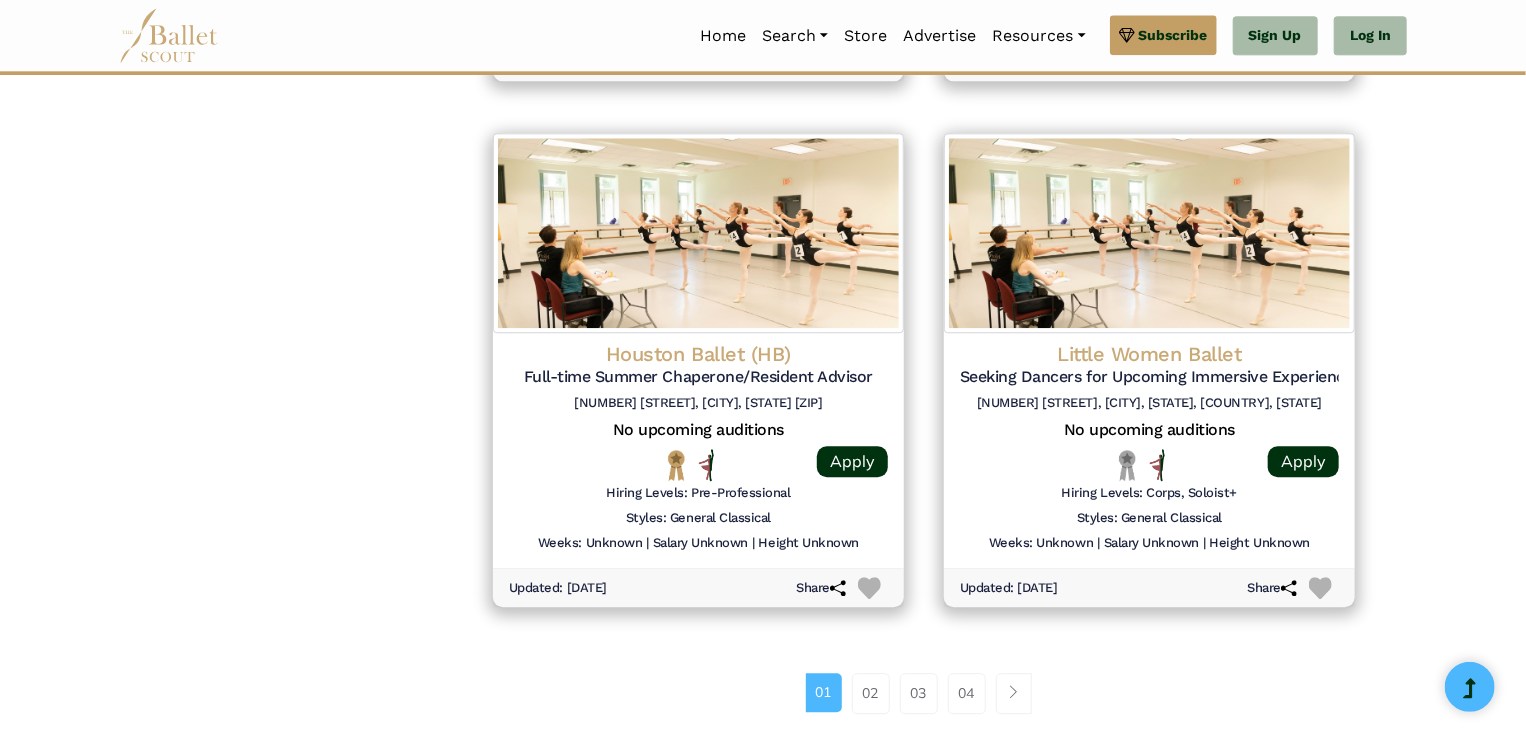 scroll, scrollTop: 2800, scrollLeft: 0, axis: vertical 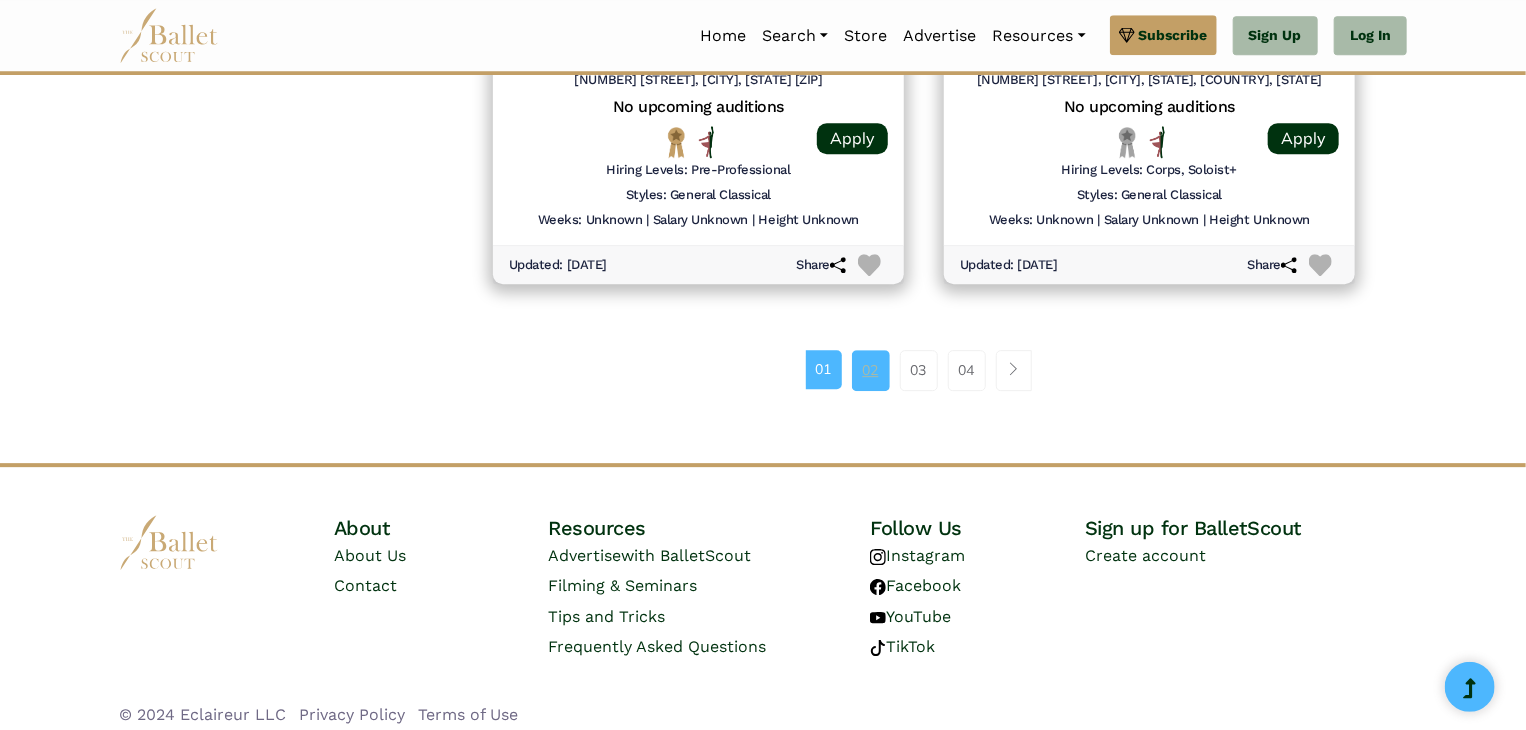 click on "02" at bounding box center [871, 370] 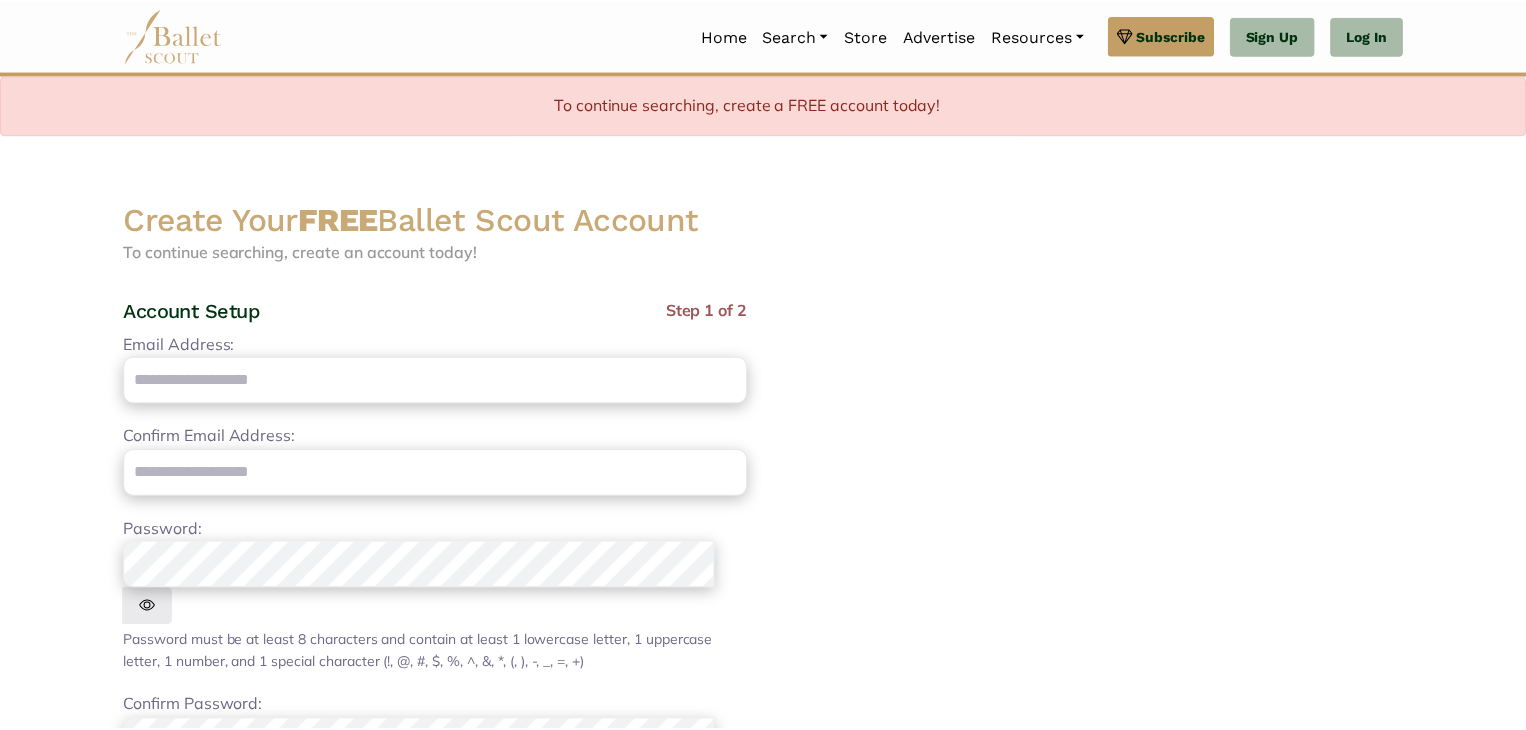 scroll, scrollTop: 0, scrollLeft: 0, axis: both 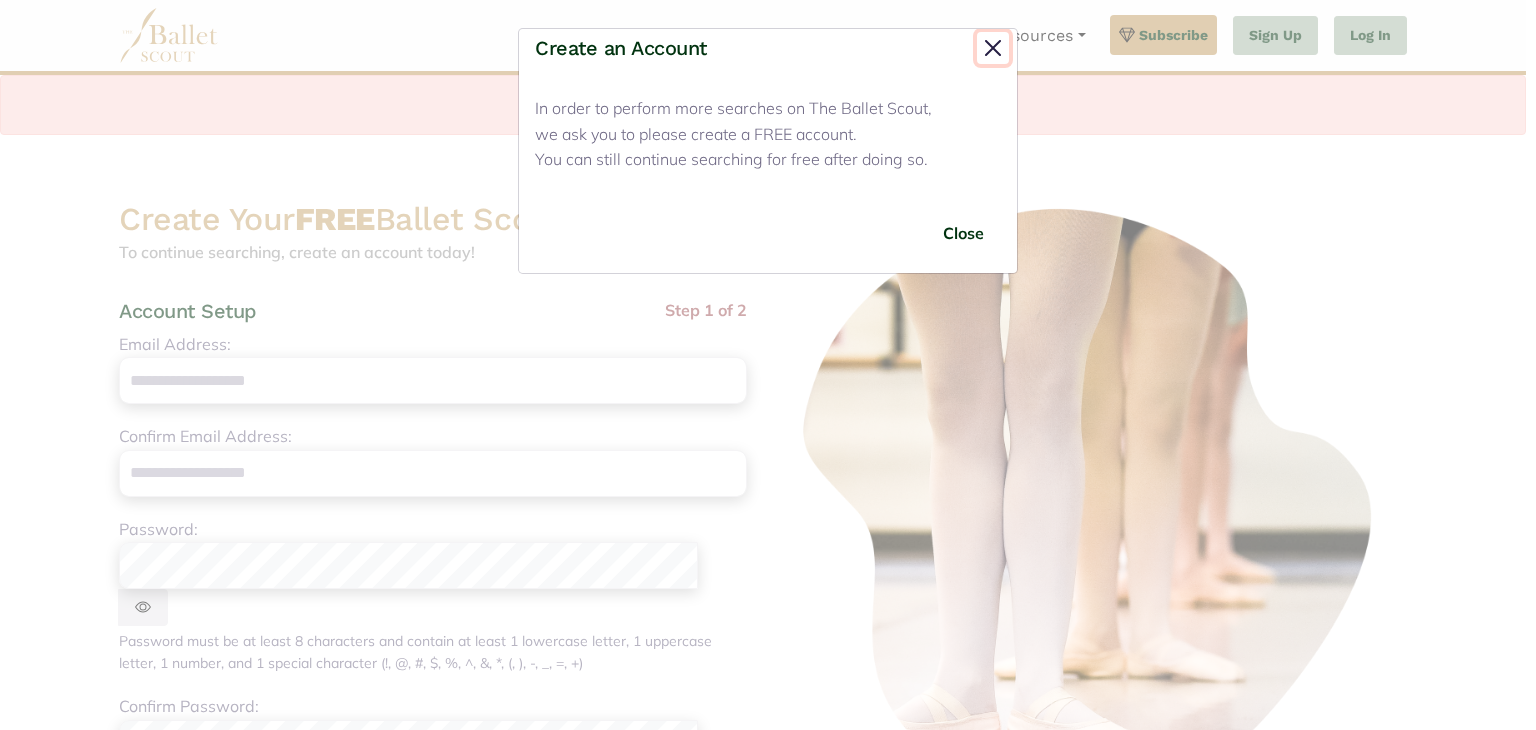 click at bounding box center (993, 48) 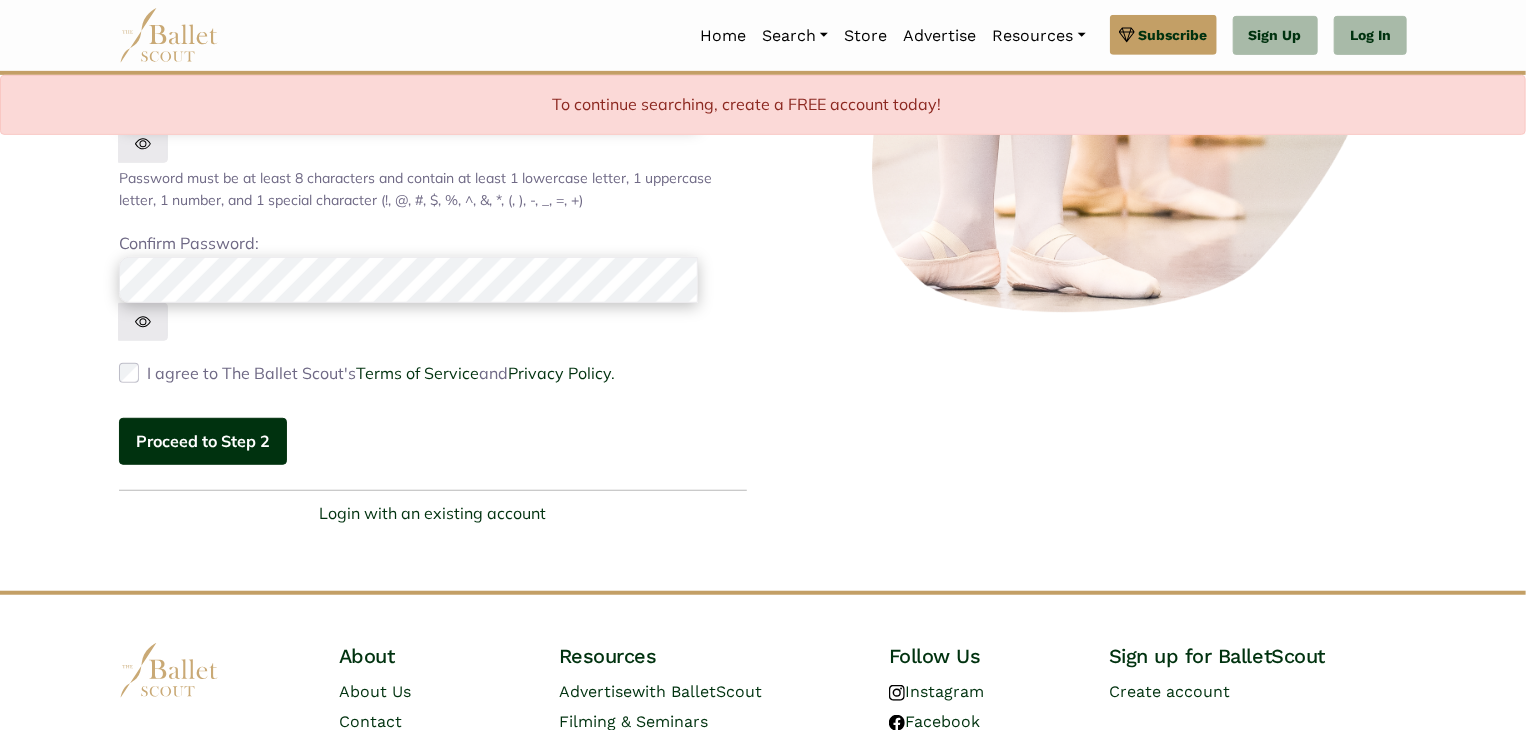 scroll, scrollTop: 537, scrollLeft: 0, axis: vertical 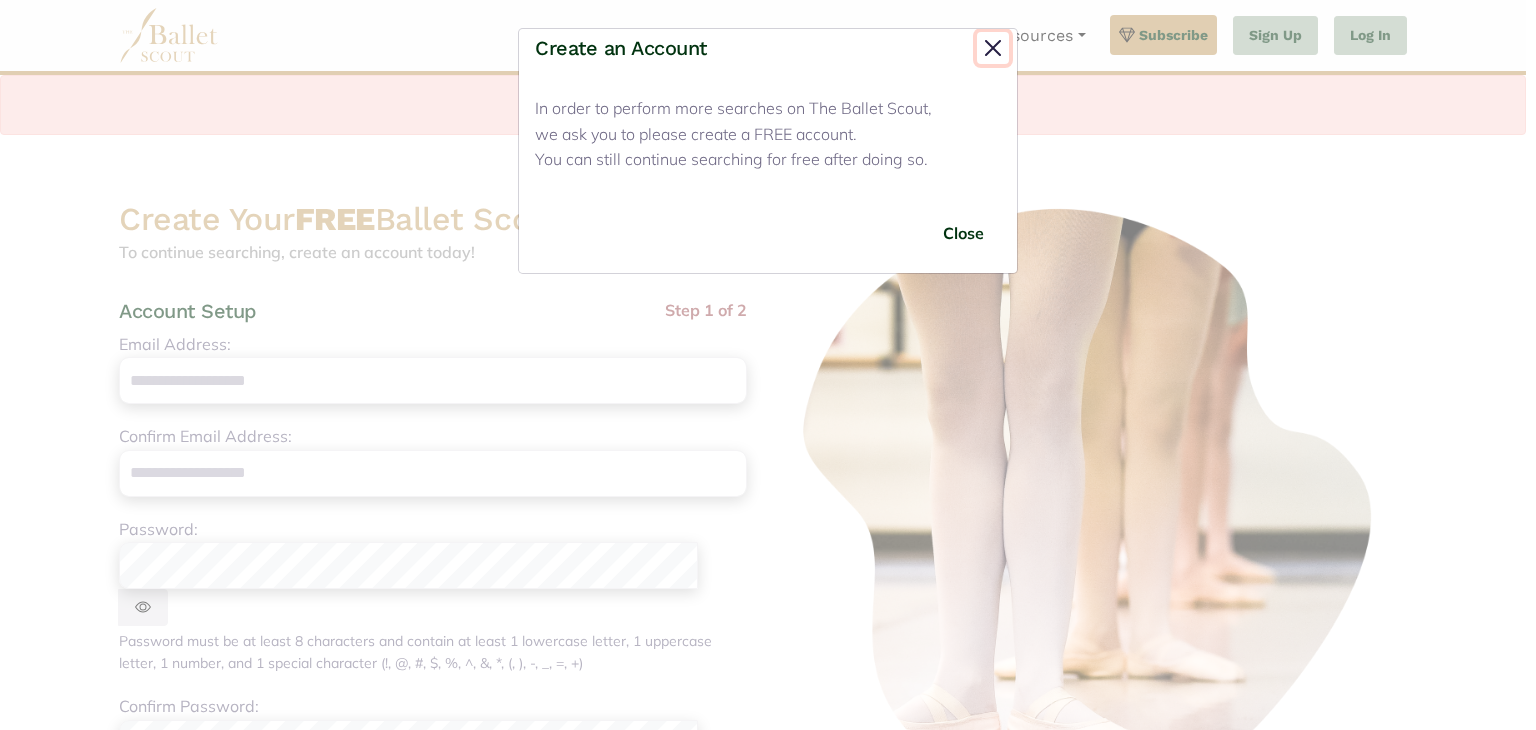 click at bounding box center (993, 48) 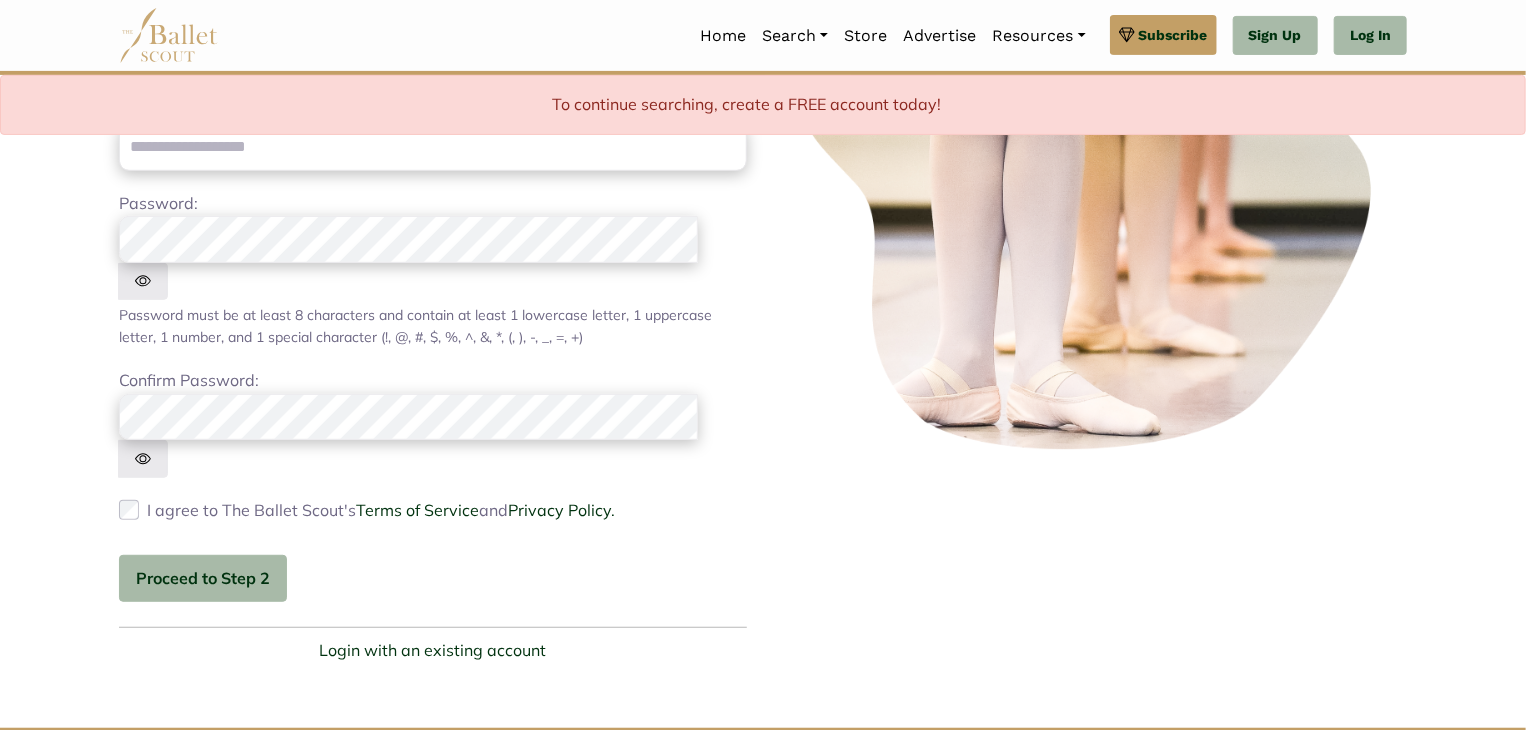 scroll, scrollTop: 537, scrollLeft: 0, axis: vertical 